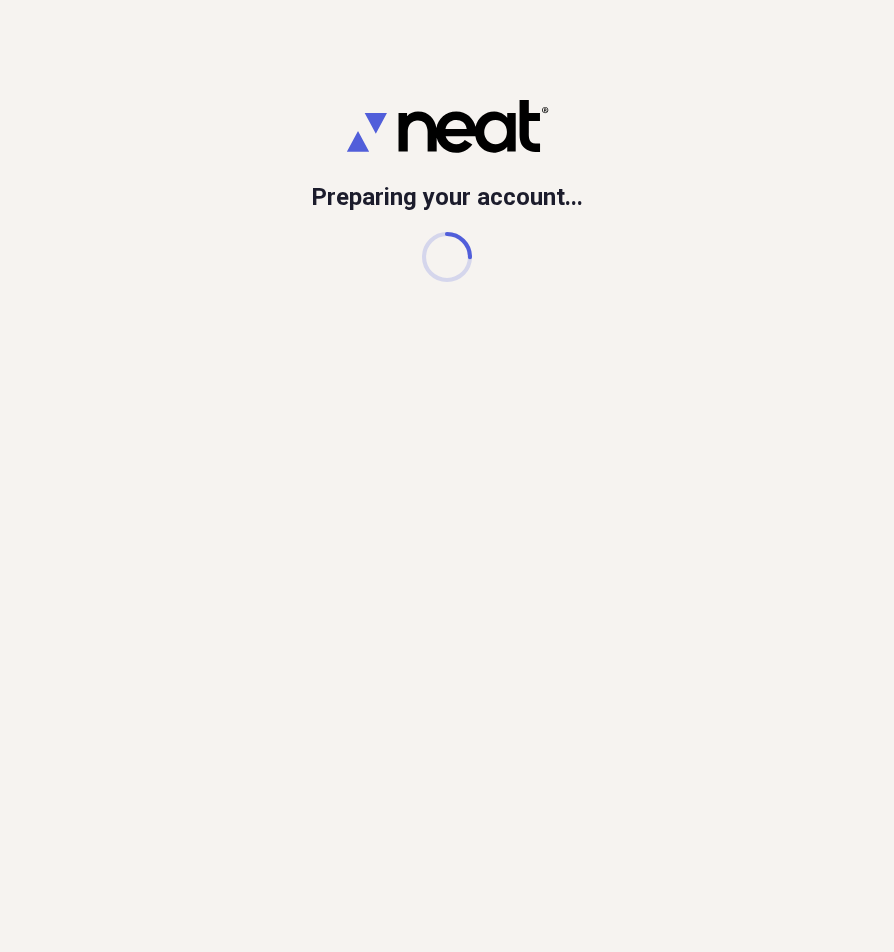 scroll, scrollTop: 0, scrollLeft: 0, axis: both 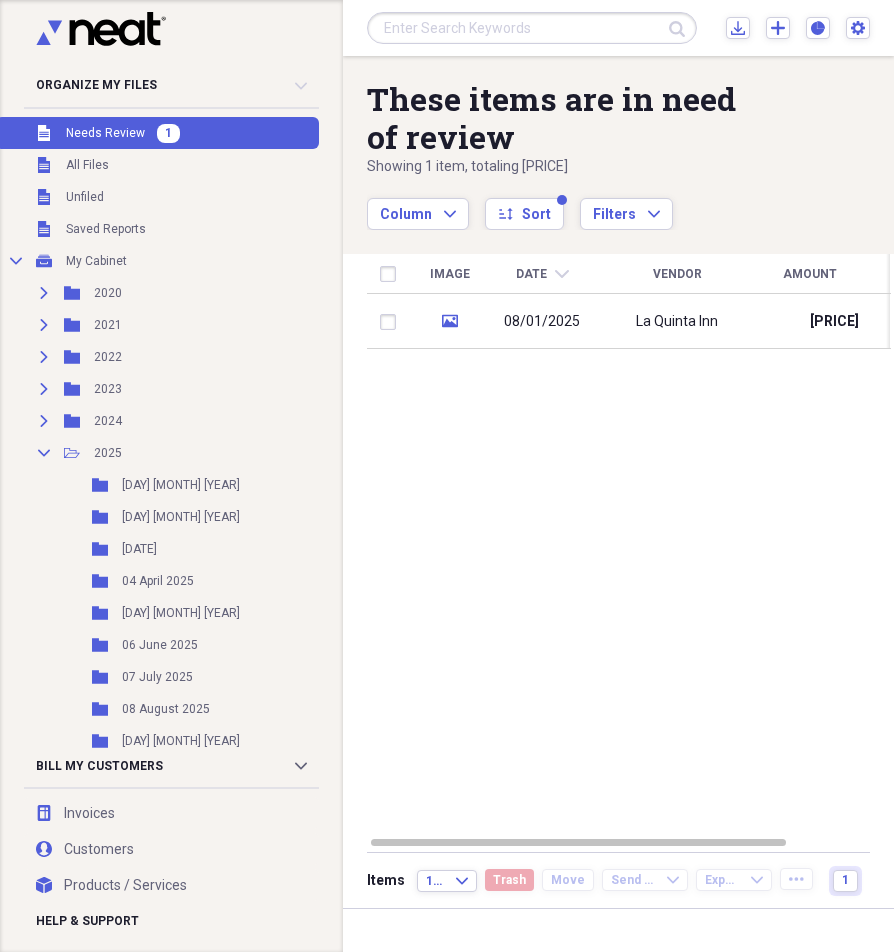 click on "Needs Review" at bounding box center (105, 133) 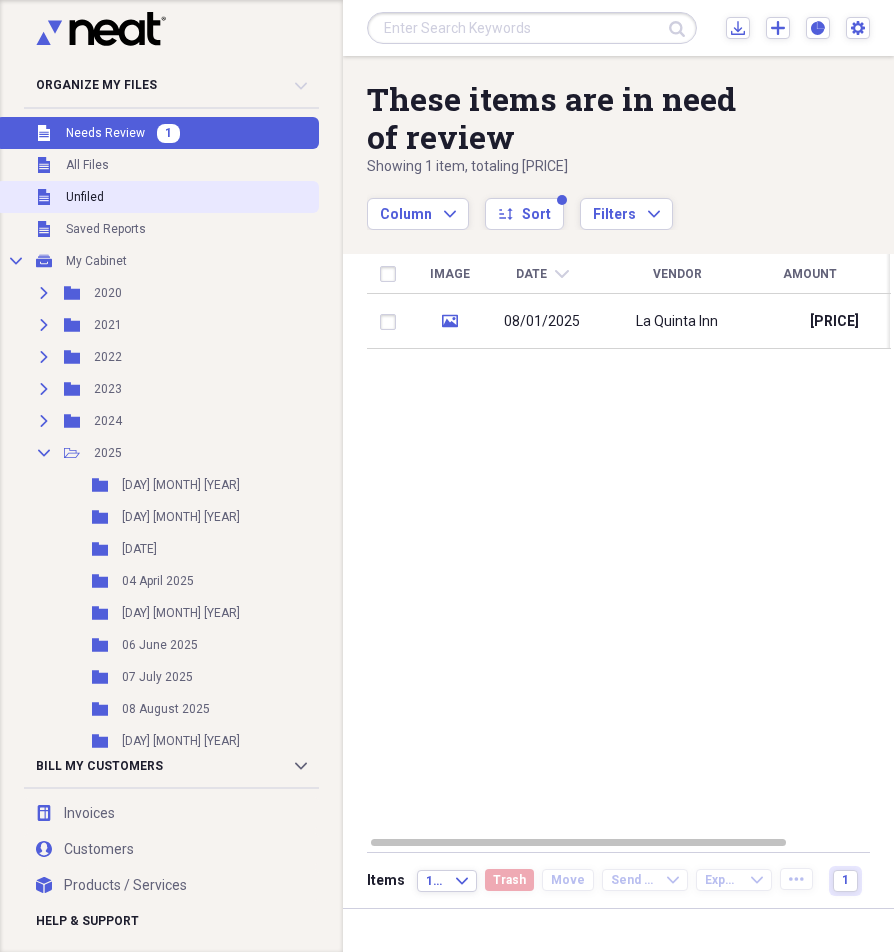 click on "Unfiled" at bounding box center [85, 197] 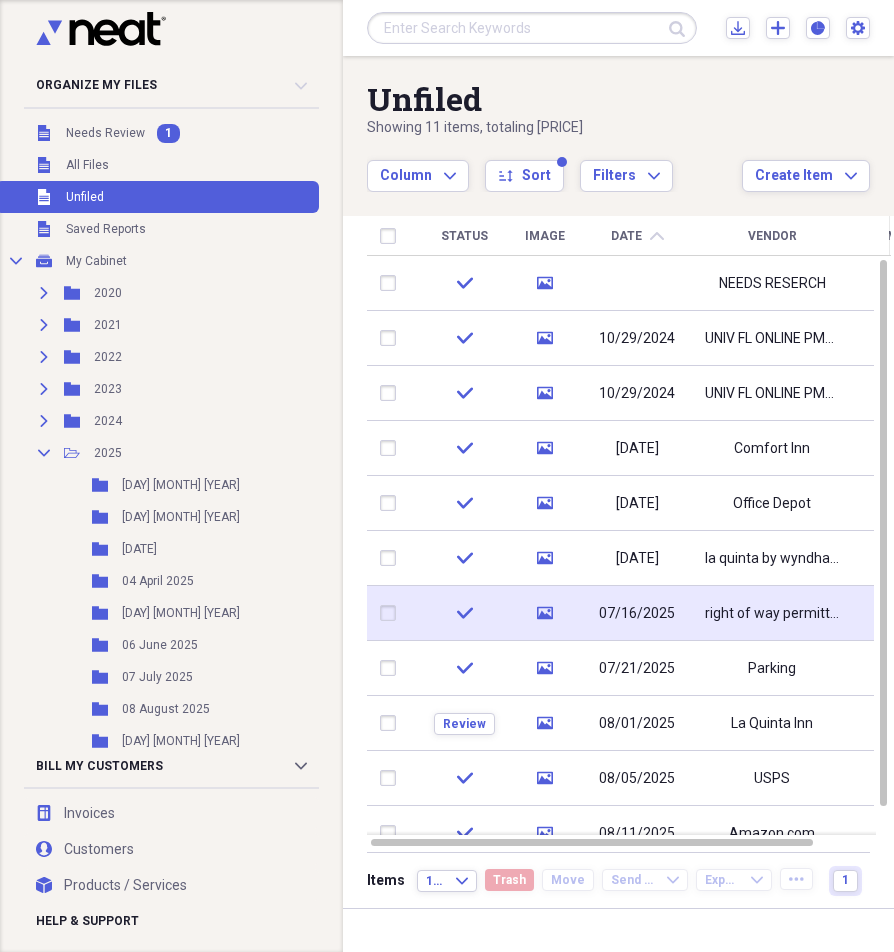 click on "right of way permitting" at bounding box center [772, 614] 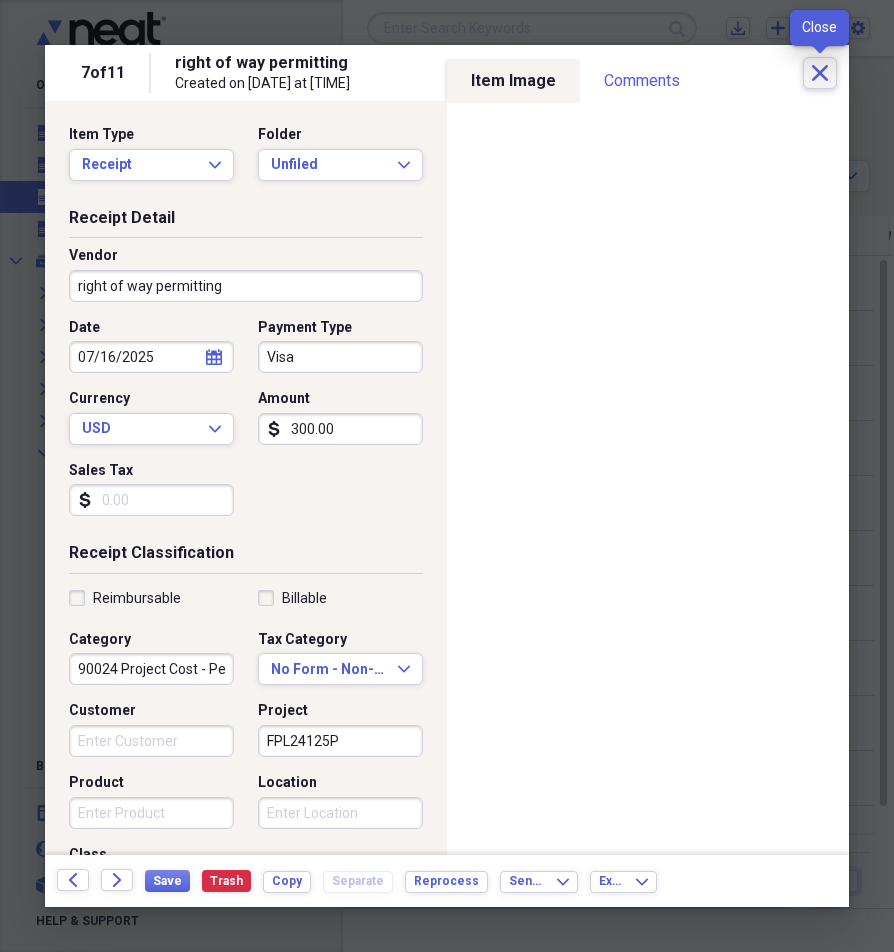 click on "Close" at bounding box center (820, 73) 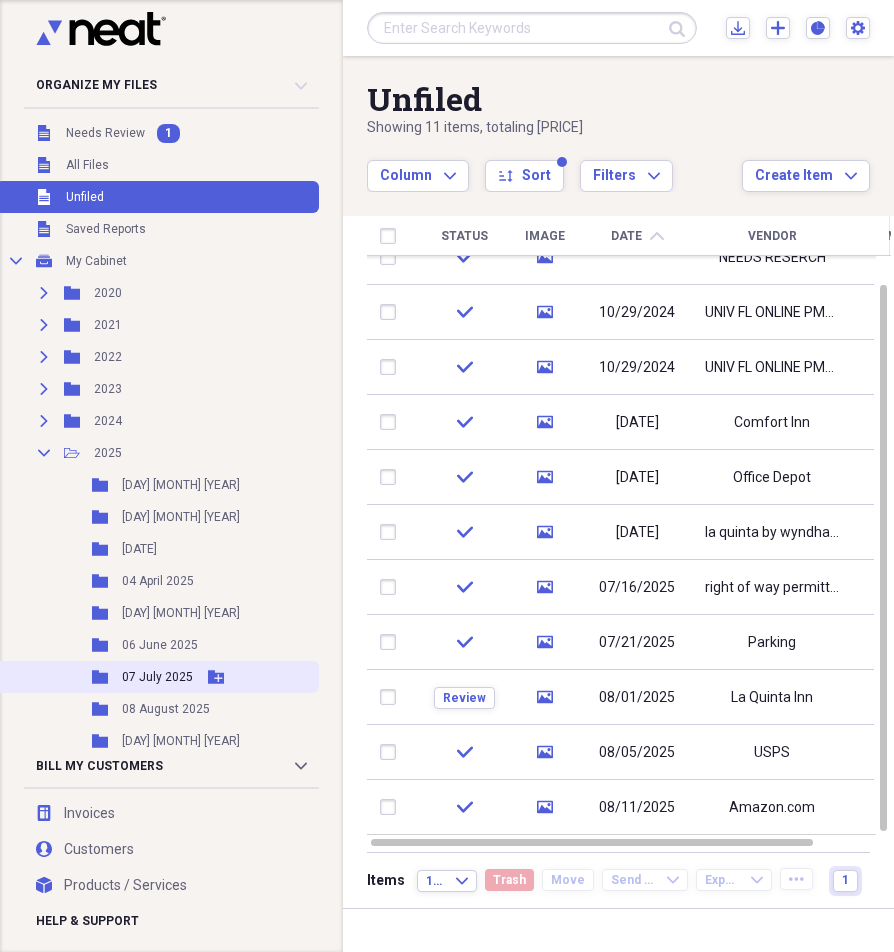 click 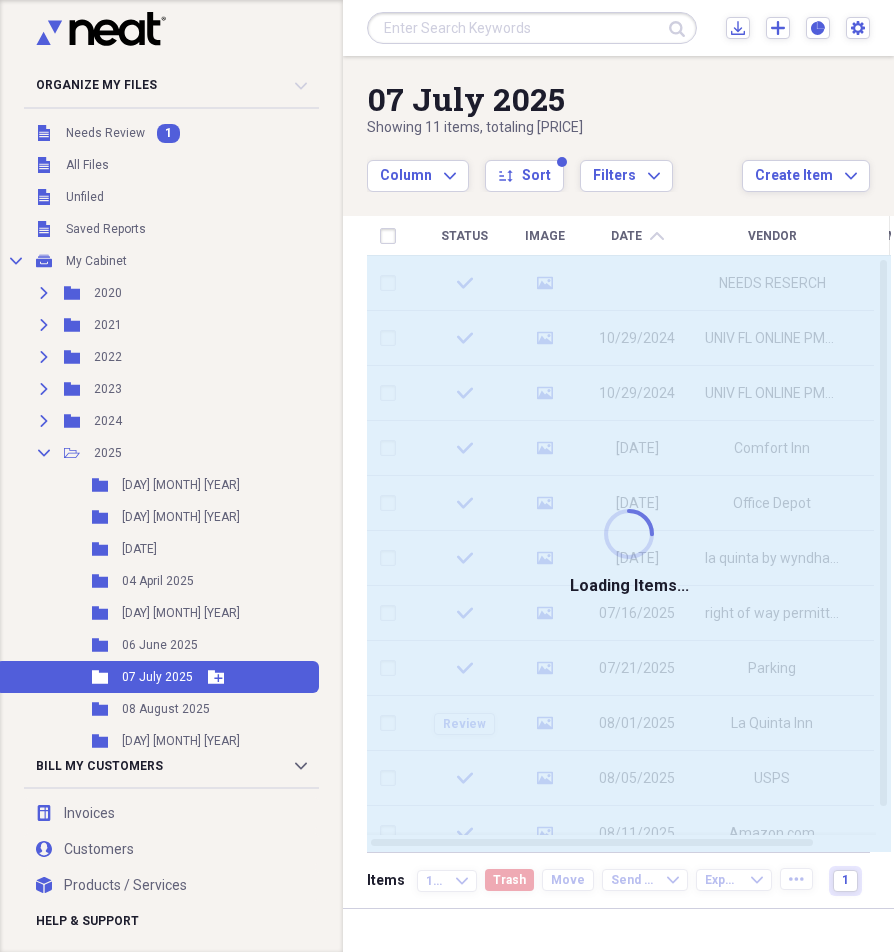 click 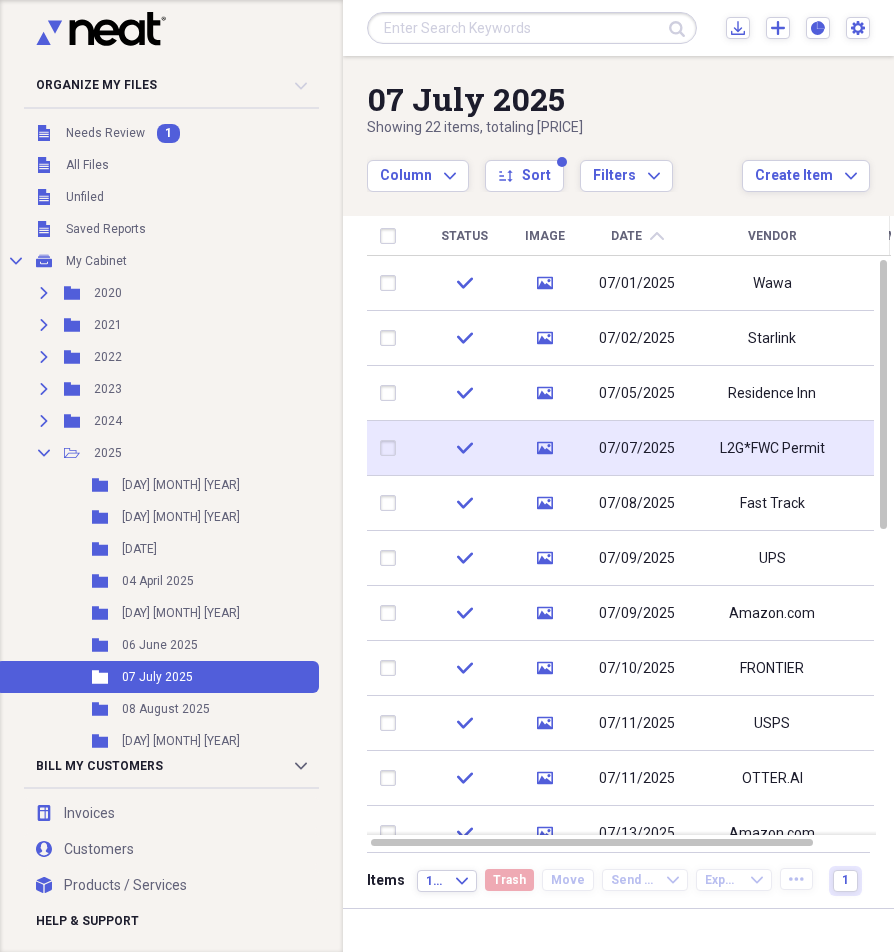 click on "L2G*FWC Permit" at bounding box center (772, 448) 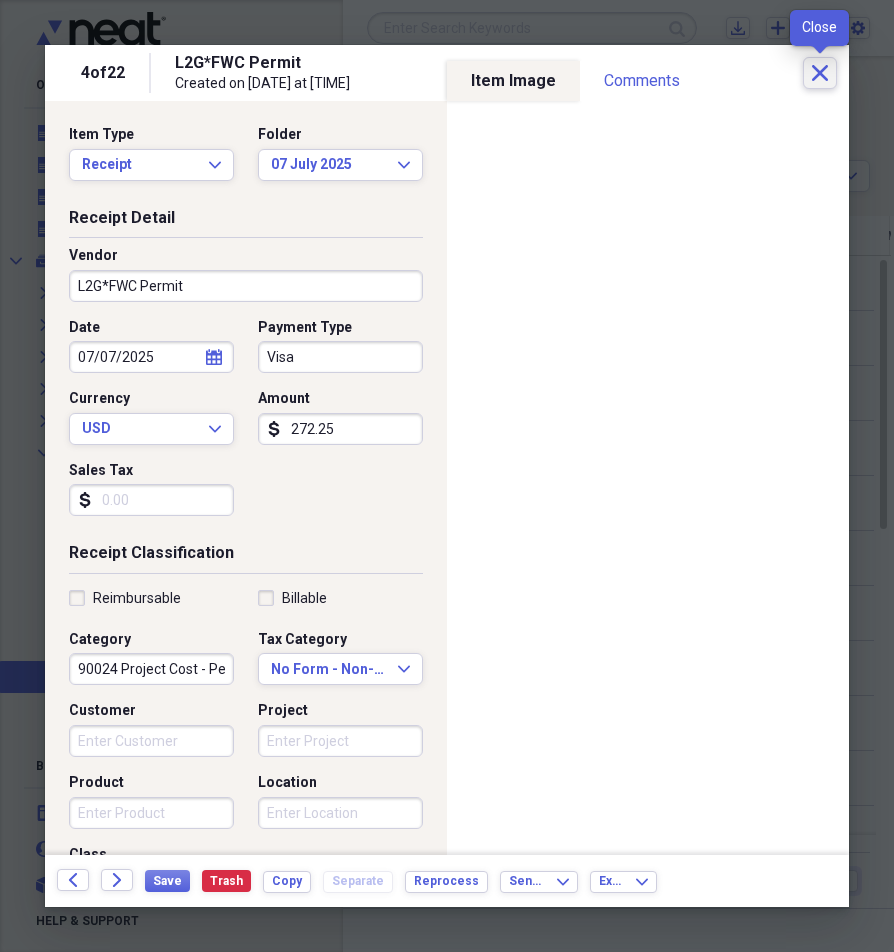 click on "Close" at bounding box center (820, 73) 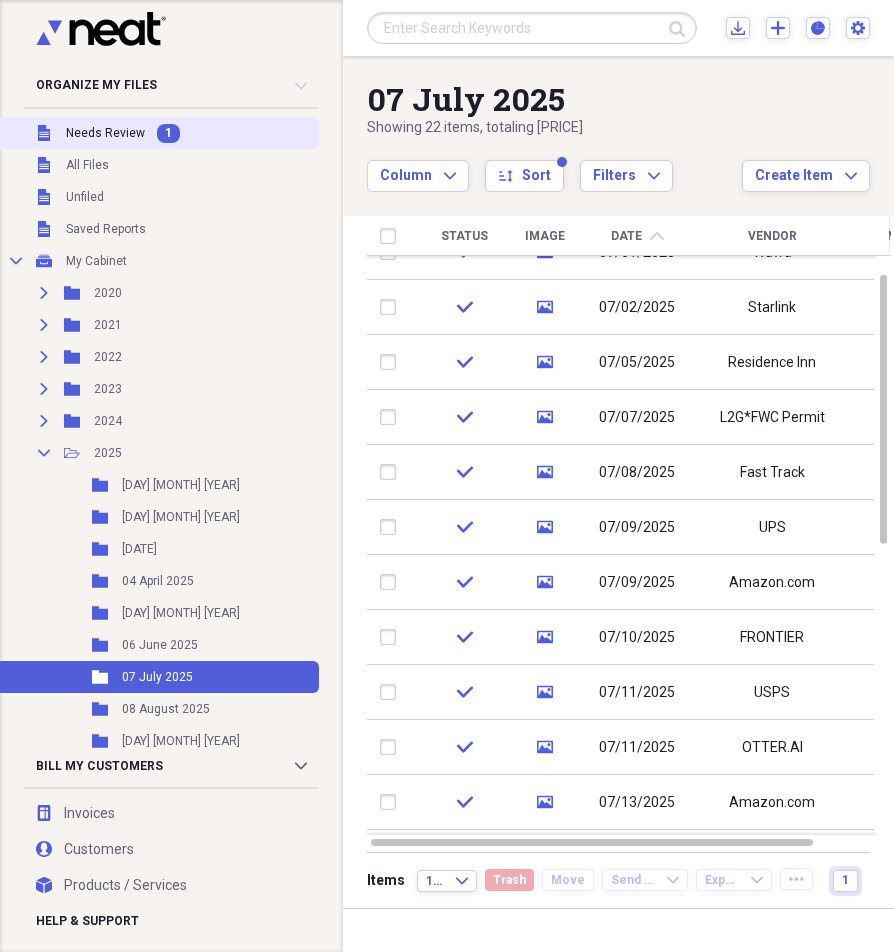 click on "Needs Review" at bounding box center [105, 133] 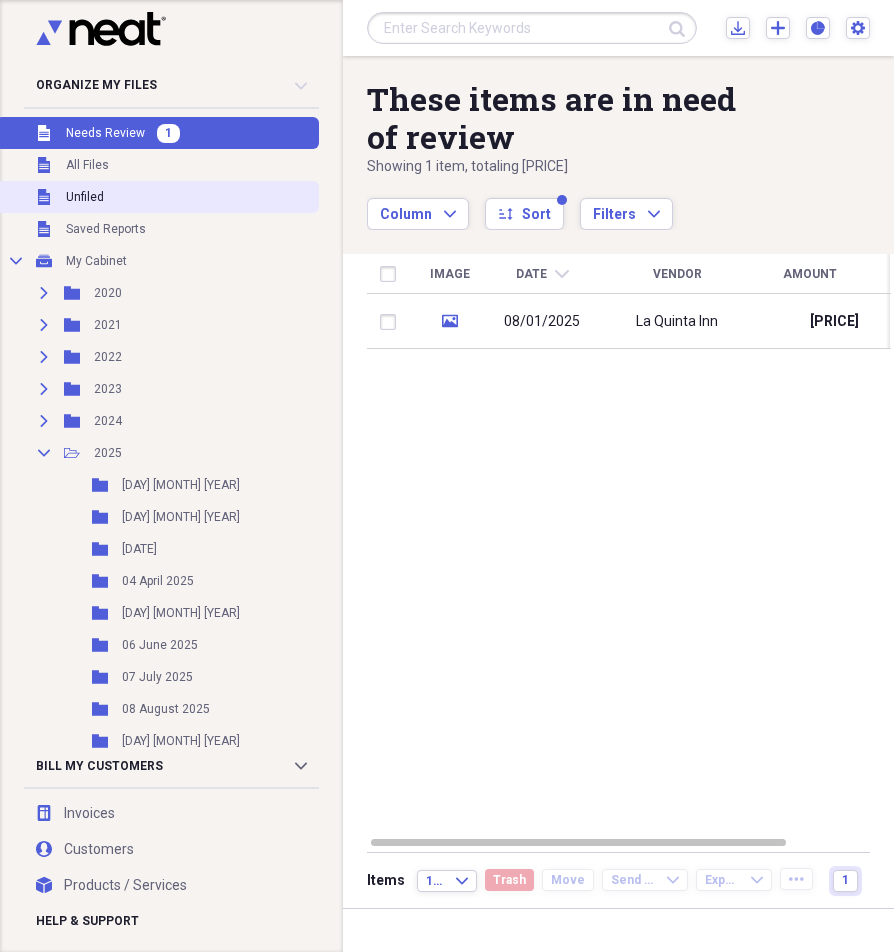 click on "Unfiled" at bounding box center [85, 197] 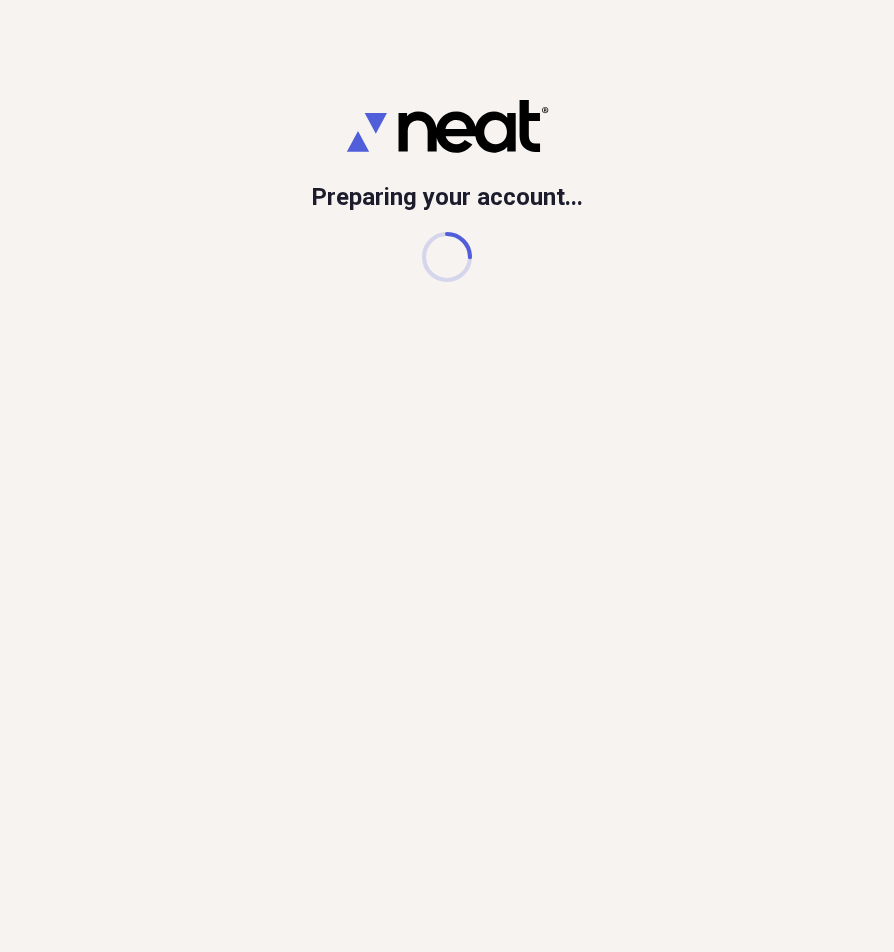 scroll, scrollTop: 0, scrollLeft: 0, axis: both 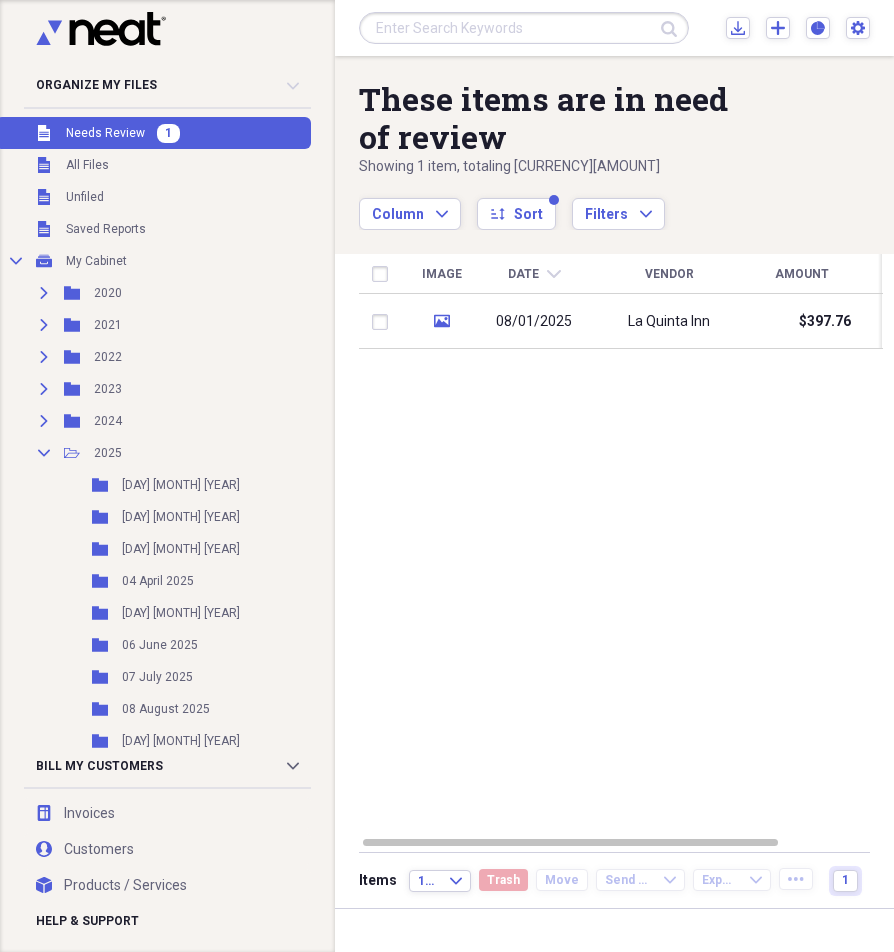 click on "Unfiled Needs Review 1" at bounding box center (153, 133) 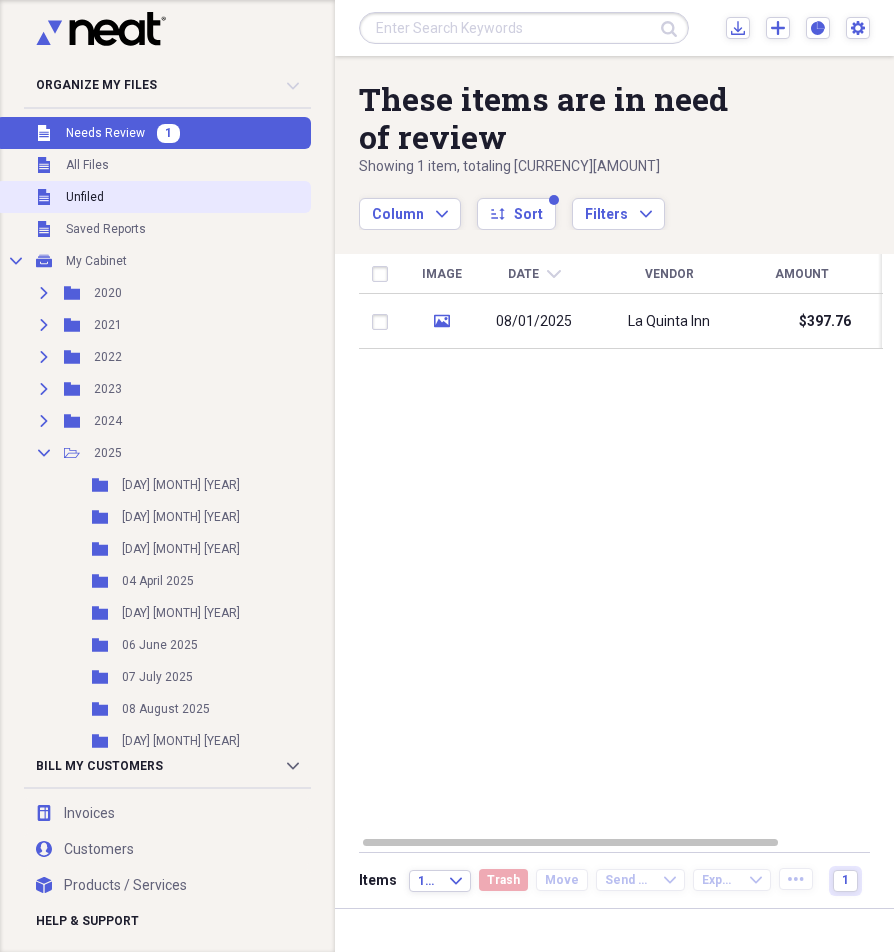 click 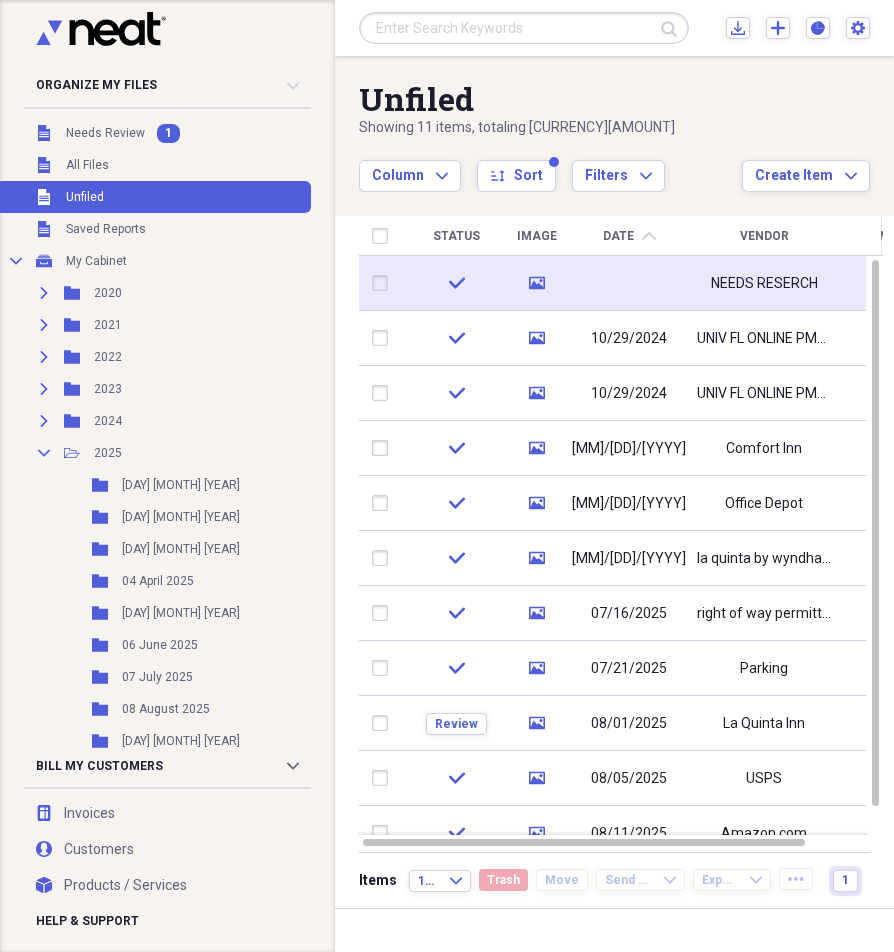 drag, startPoint x: 823, startPoint y: 325, endPoint x: 826, endPoint y: 293, distance: 32.140316 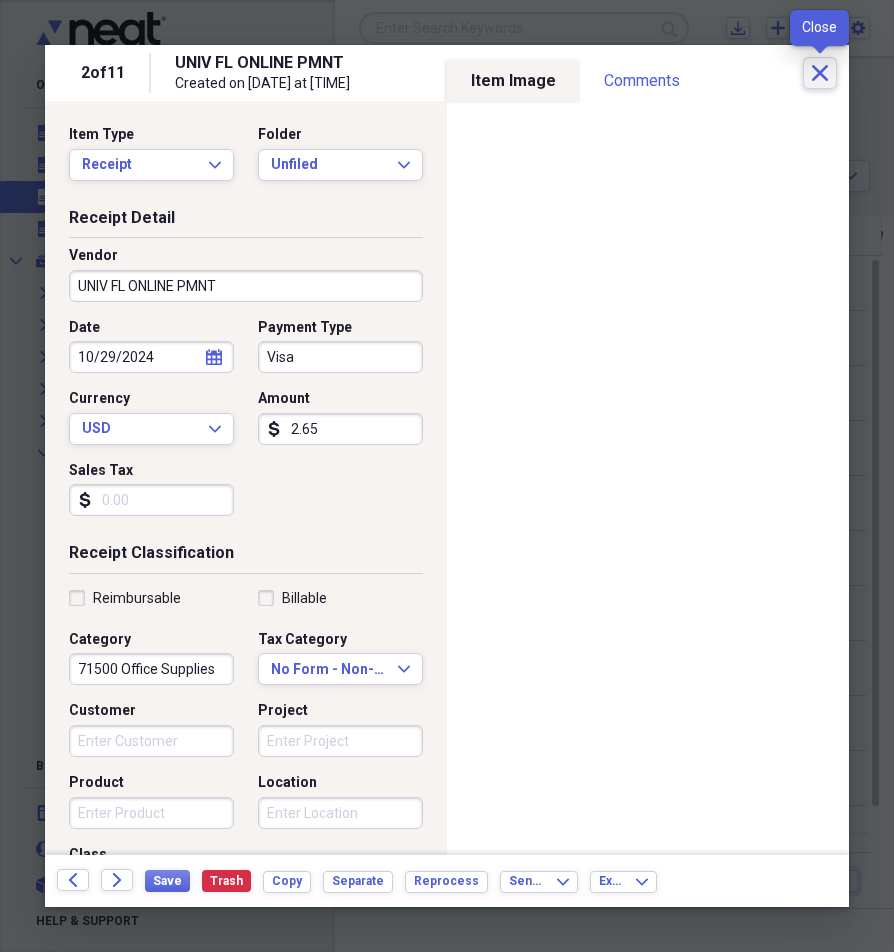 click 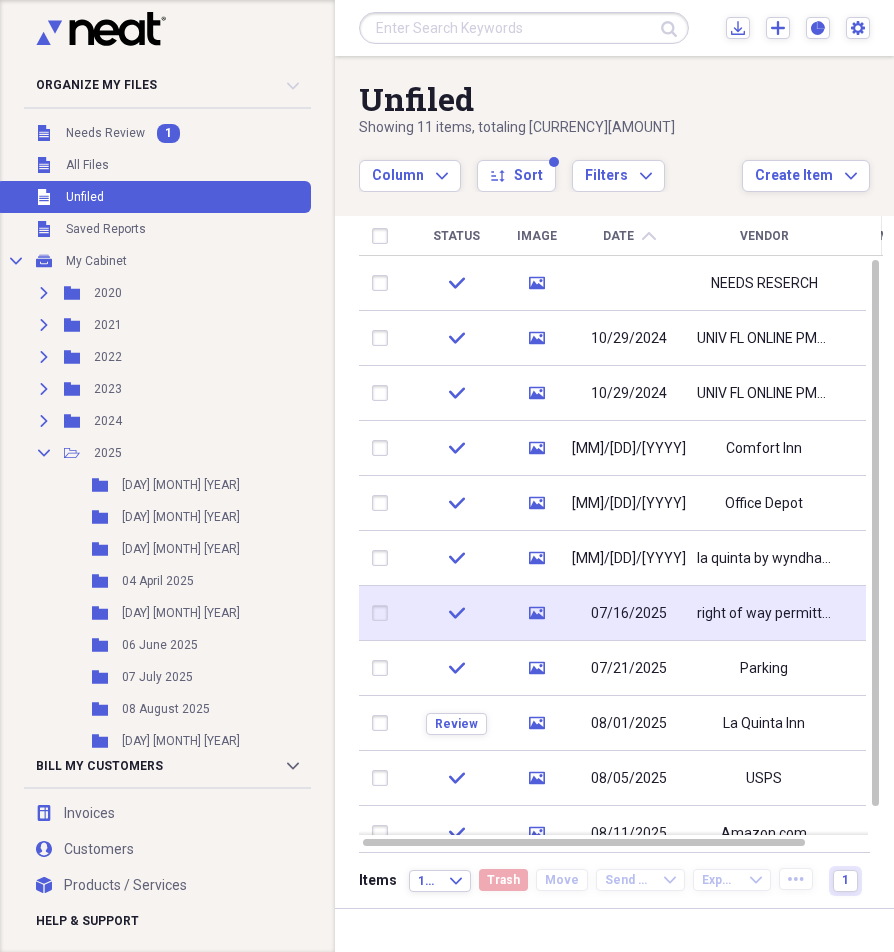 click on "right of way permitting" at bounding box center (764, 614) 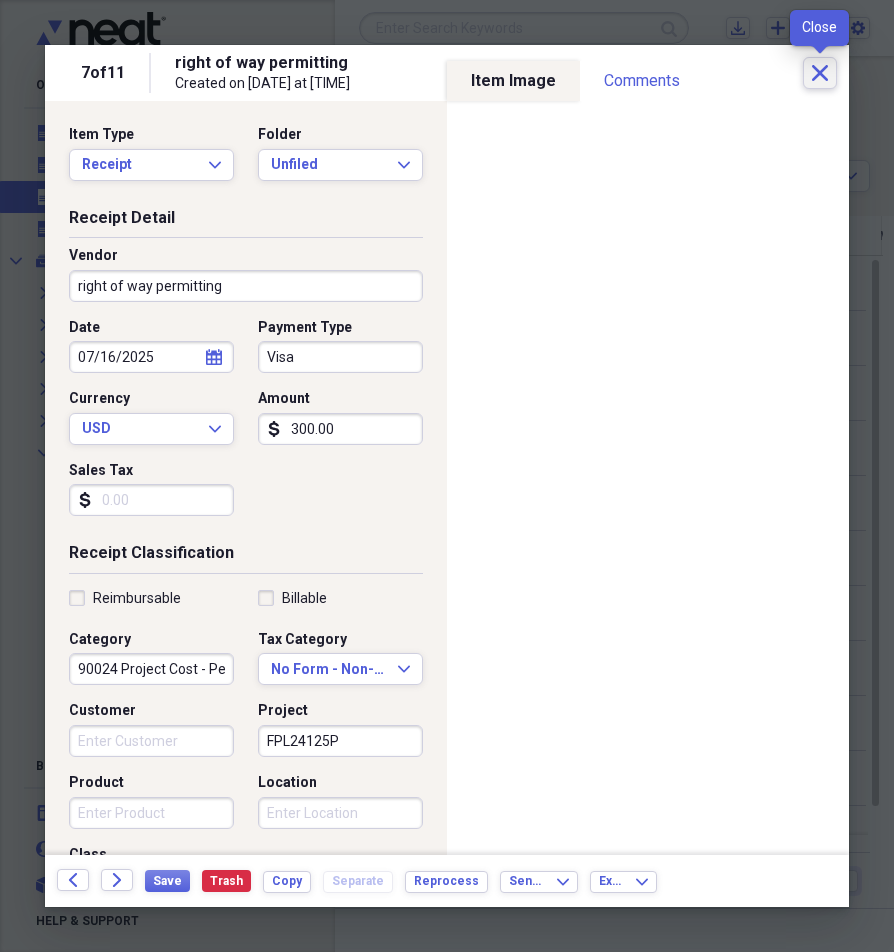 click on "Close" at bounding box center (820, 73) 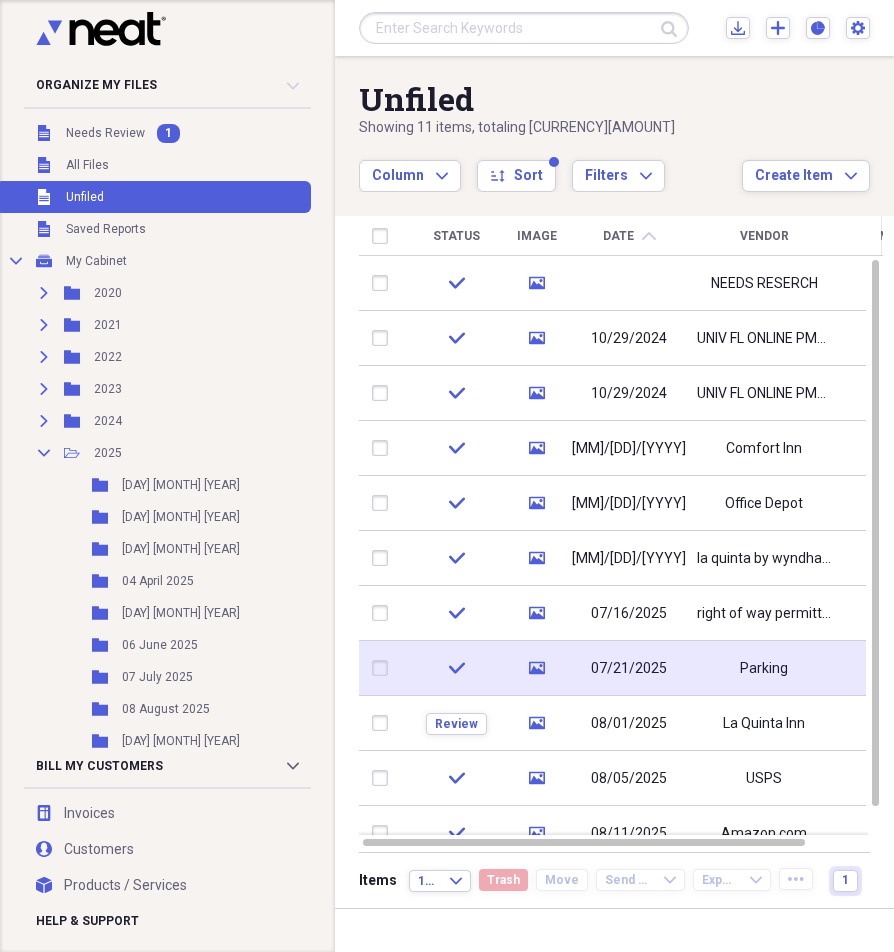 click on "Parking" at bounding box center (764, 669) 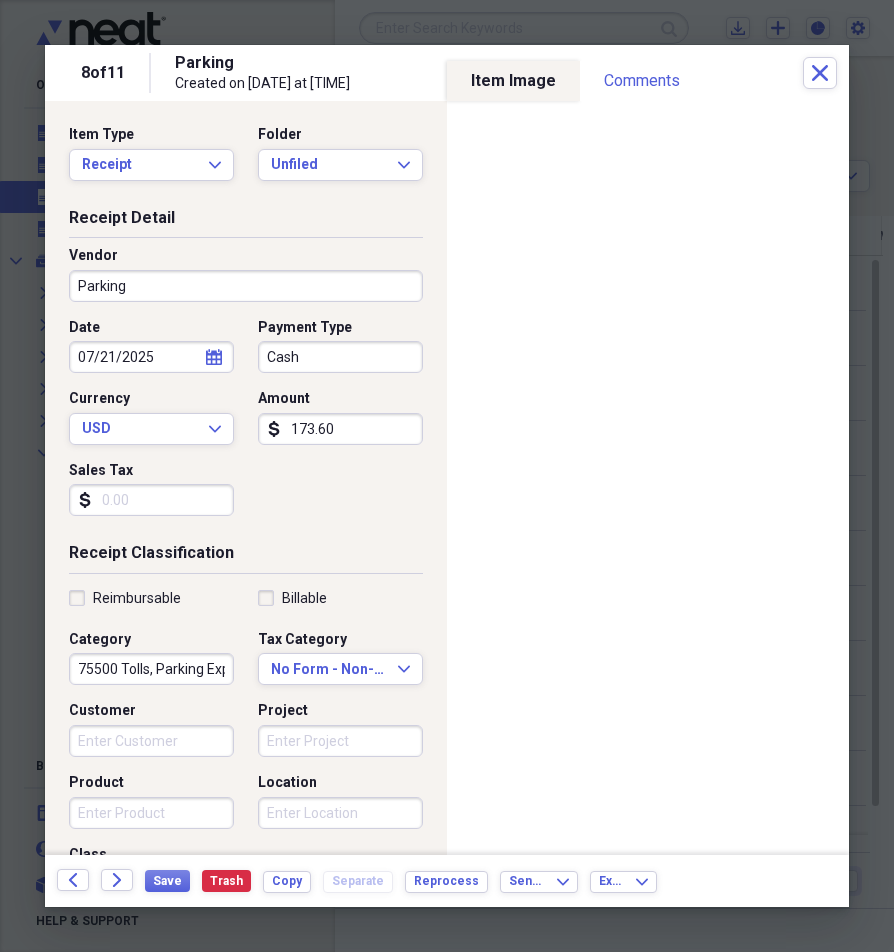click on "Cash" at bounding box center [340, 357] 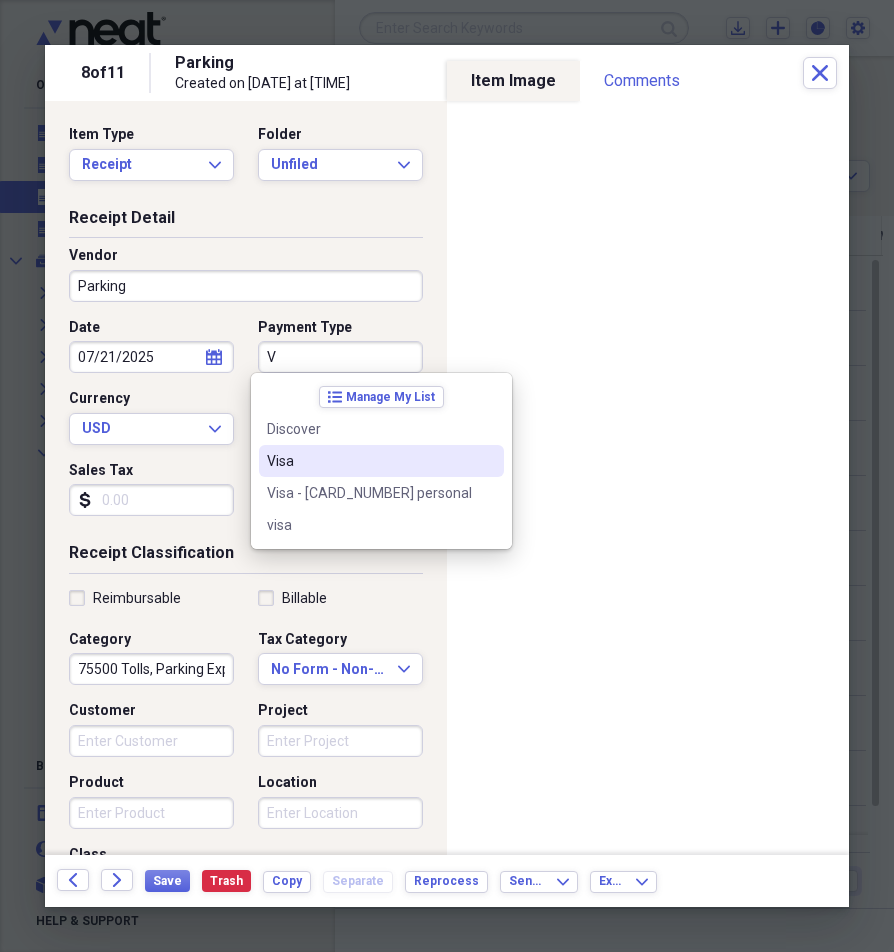 click on "Visa" at bounding box center [381, 461] 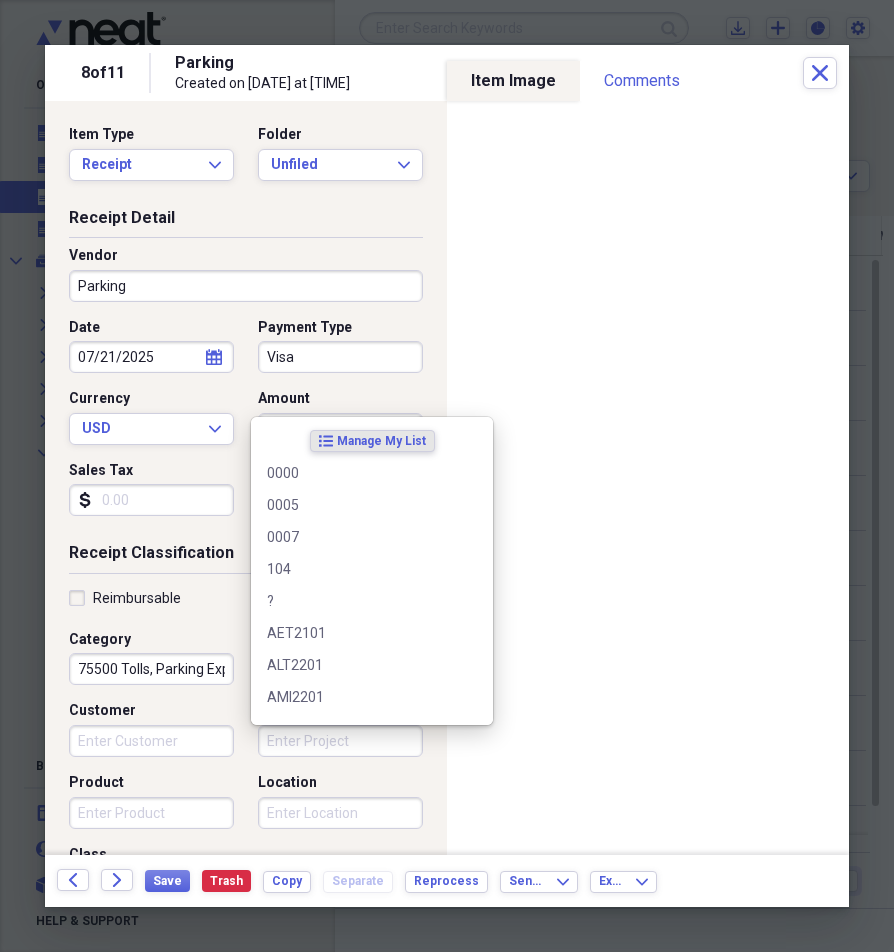 click on "Project" at bounding box center [340, 741] 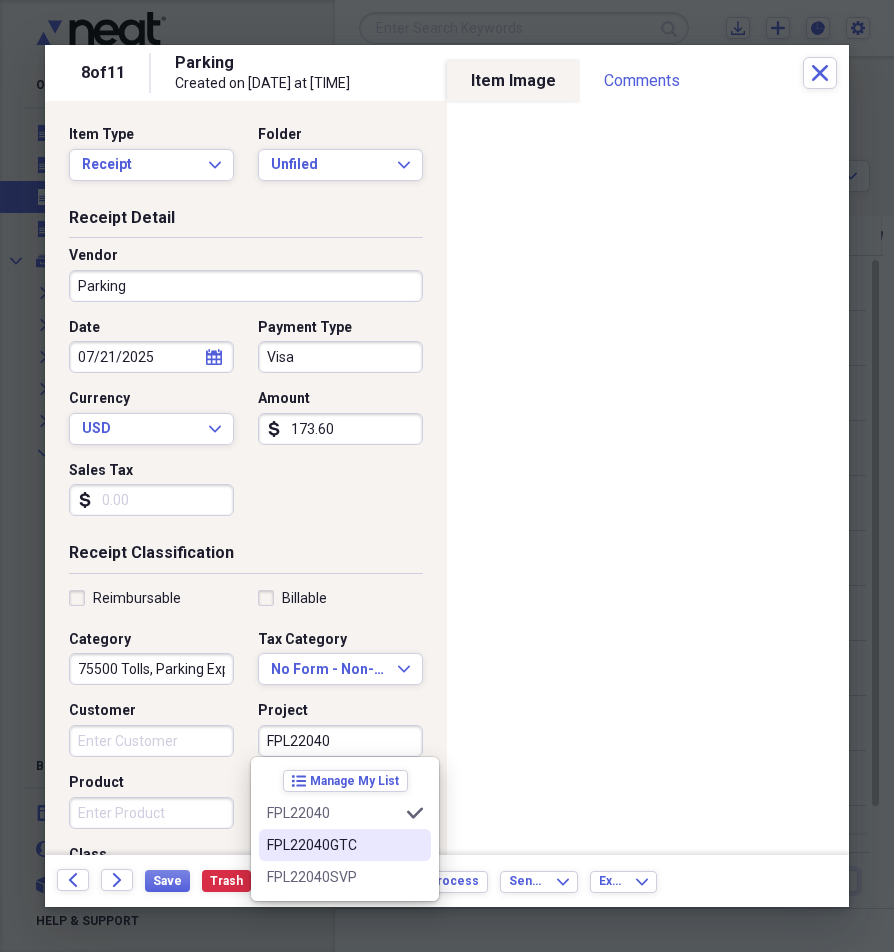 click on "FPL22040GTC" at bounding box center [345, 845] 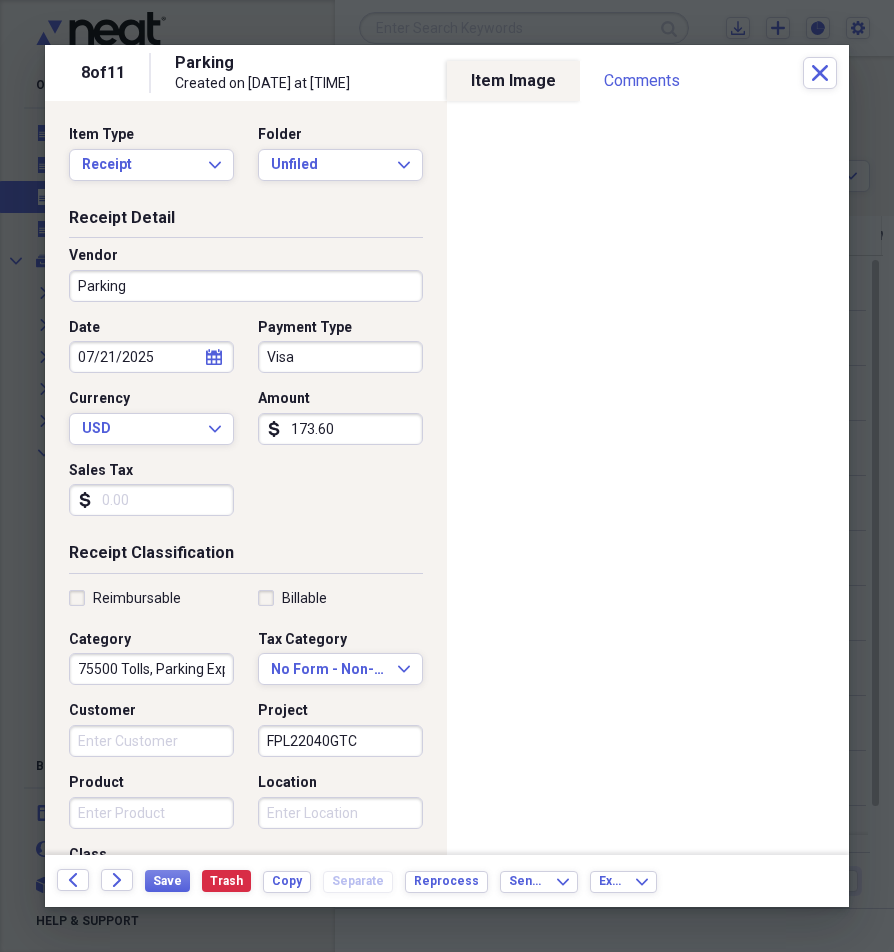 click on "Parking" at bounding box center [246, 286] 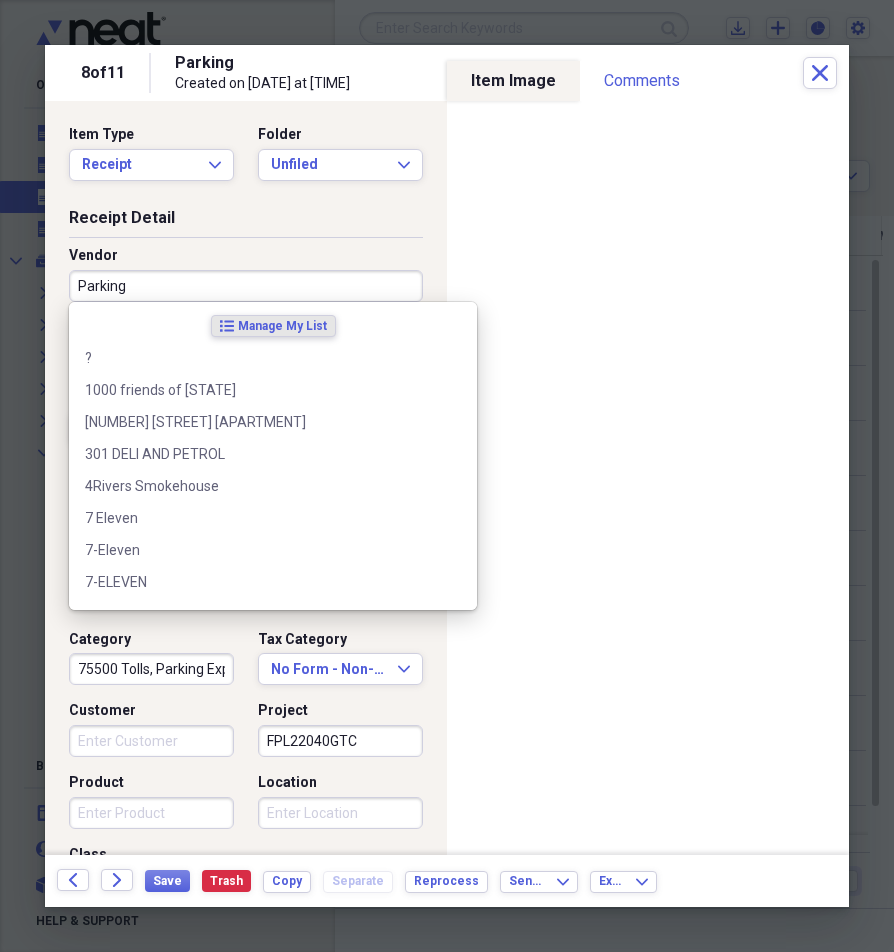 type on "h" 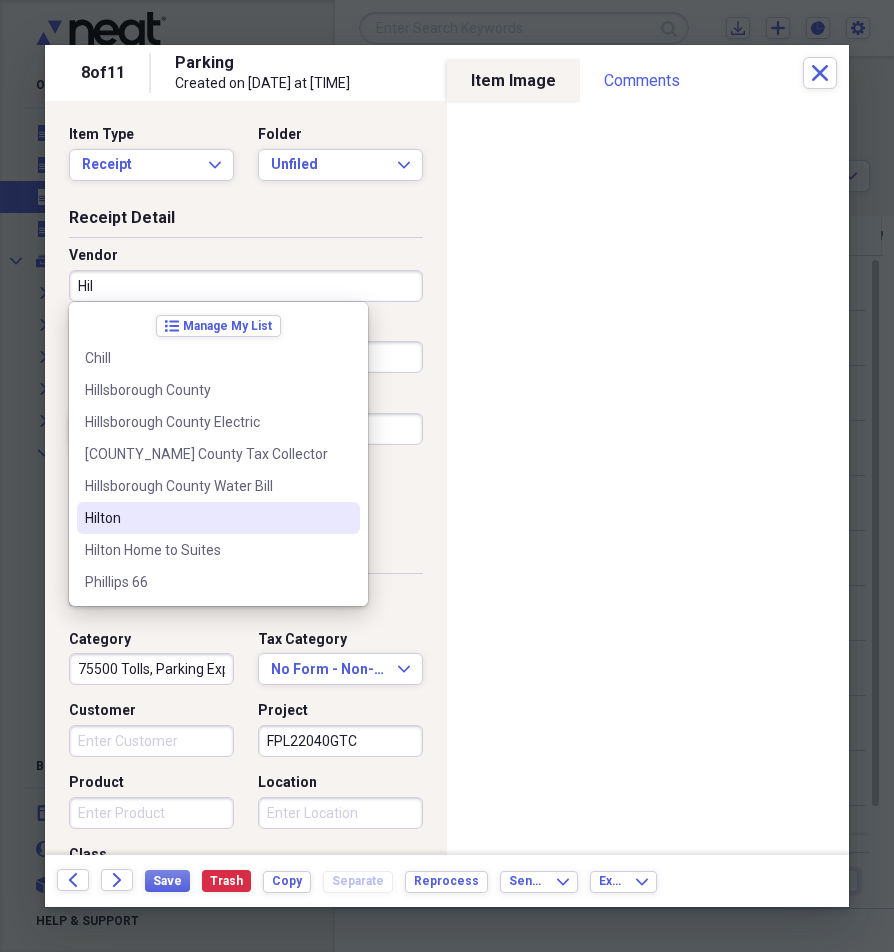 click on "Hilton" at bounding box center (206, 518) 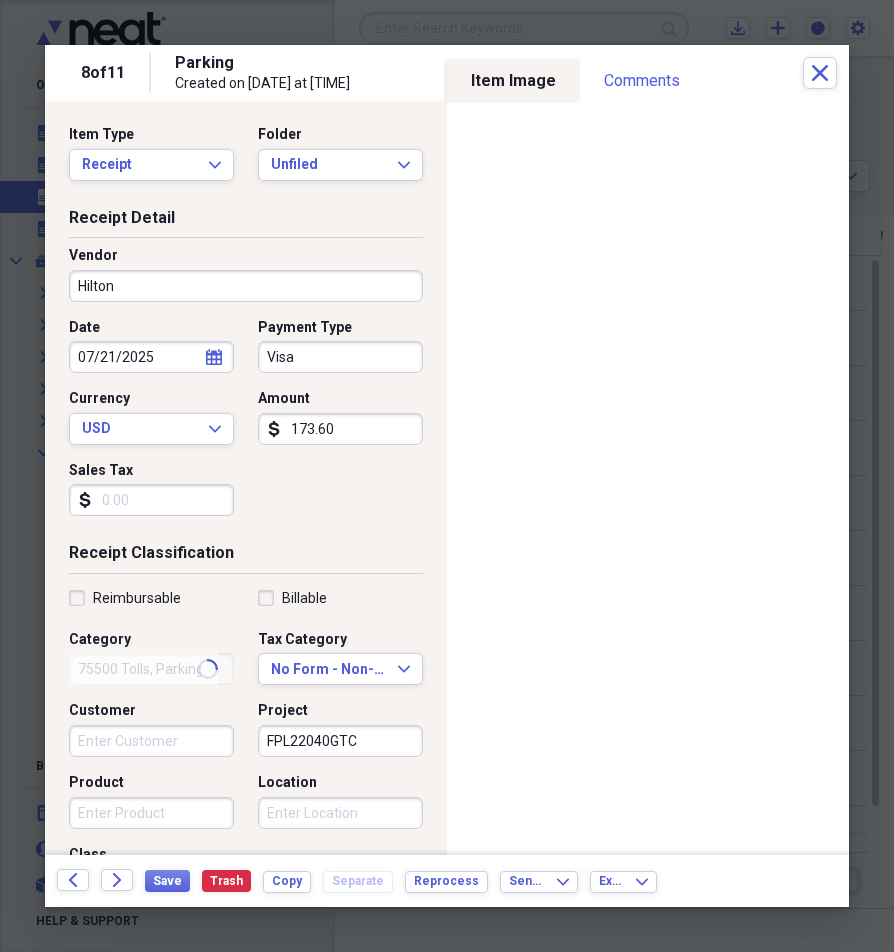 type on "[YEAR] Project Cost - Travel Expense" 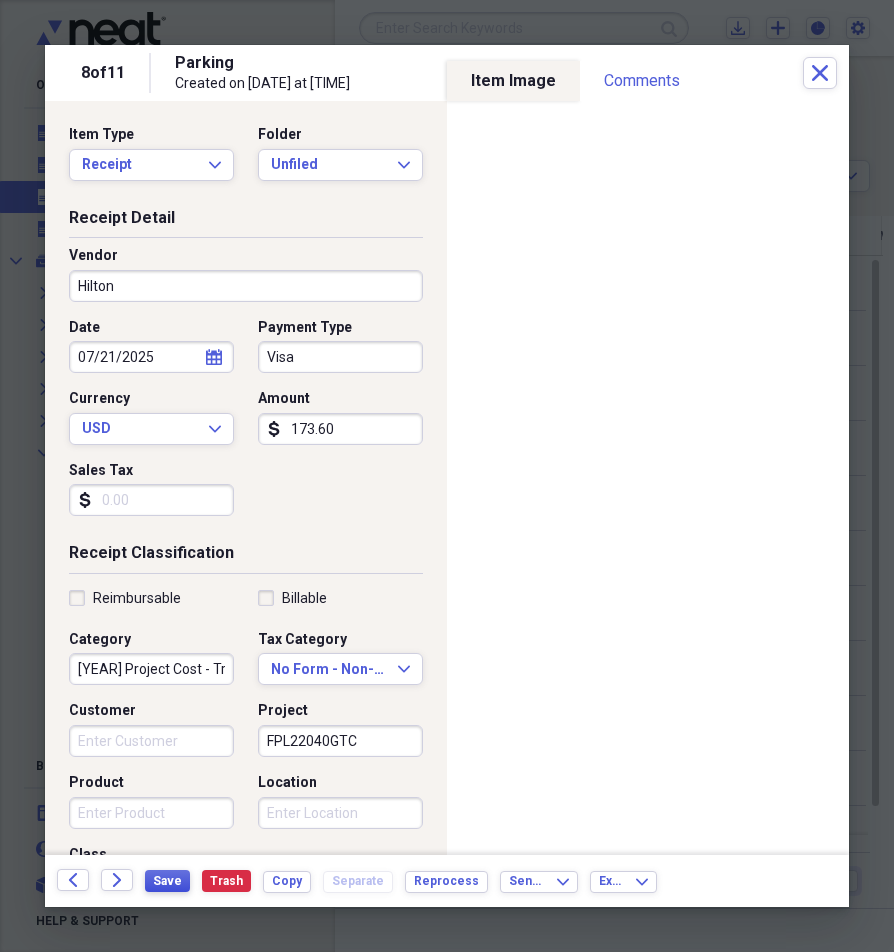 click on "Save" at bounding box center (167, 881) 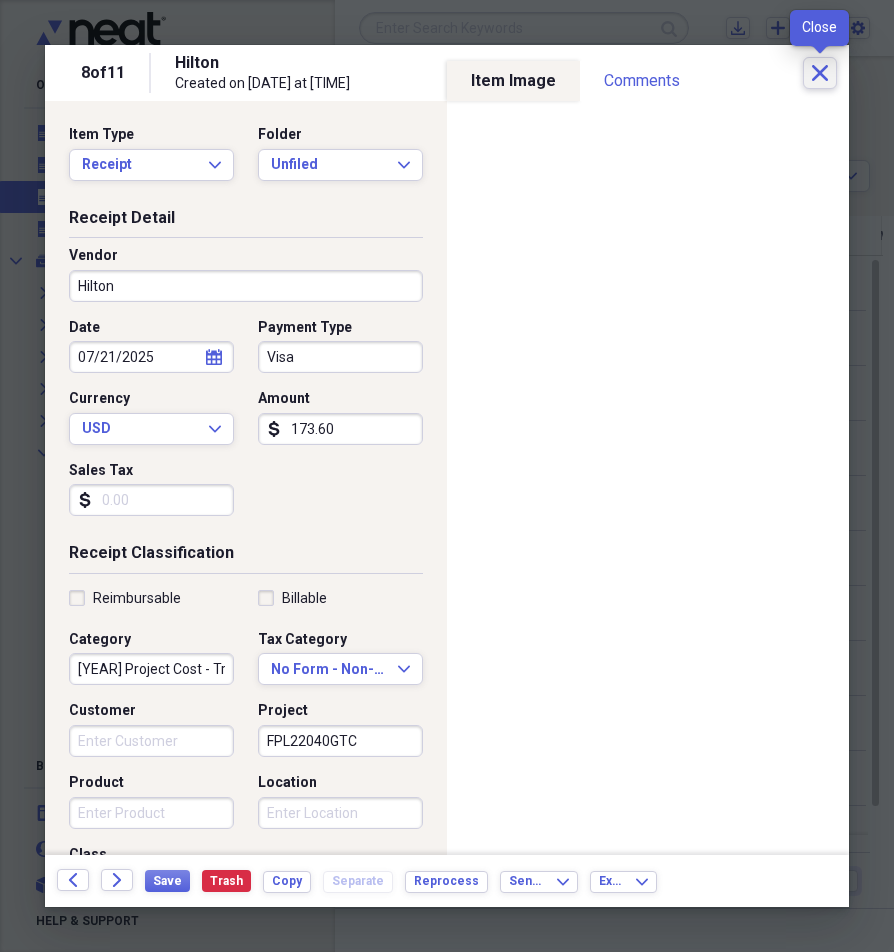 click on "Close" 